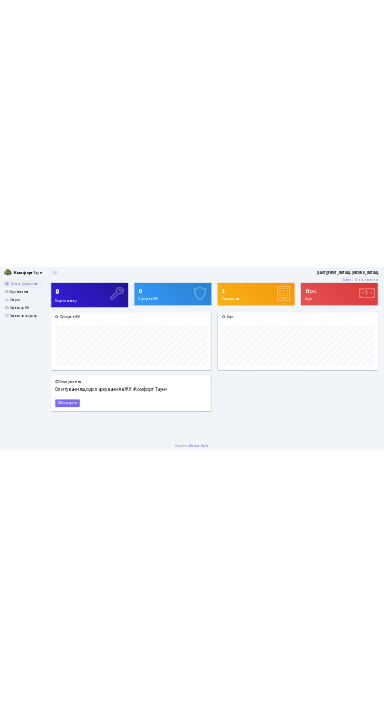 scroll, scrollTop: 0, scrollLeft: 0, axis: both 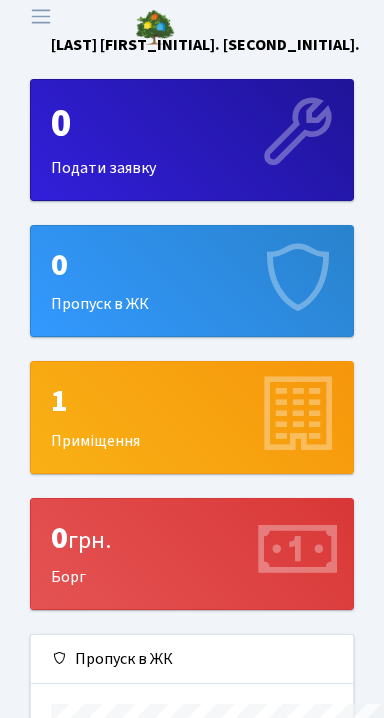 click on "Бронювання" at bounding box center [-115, 125] 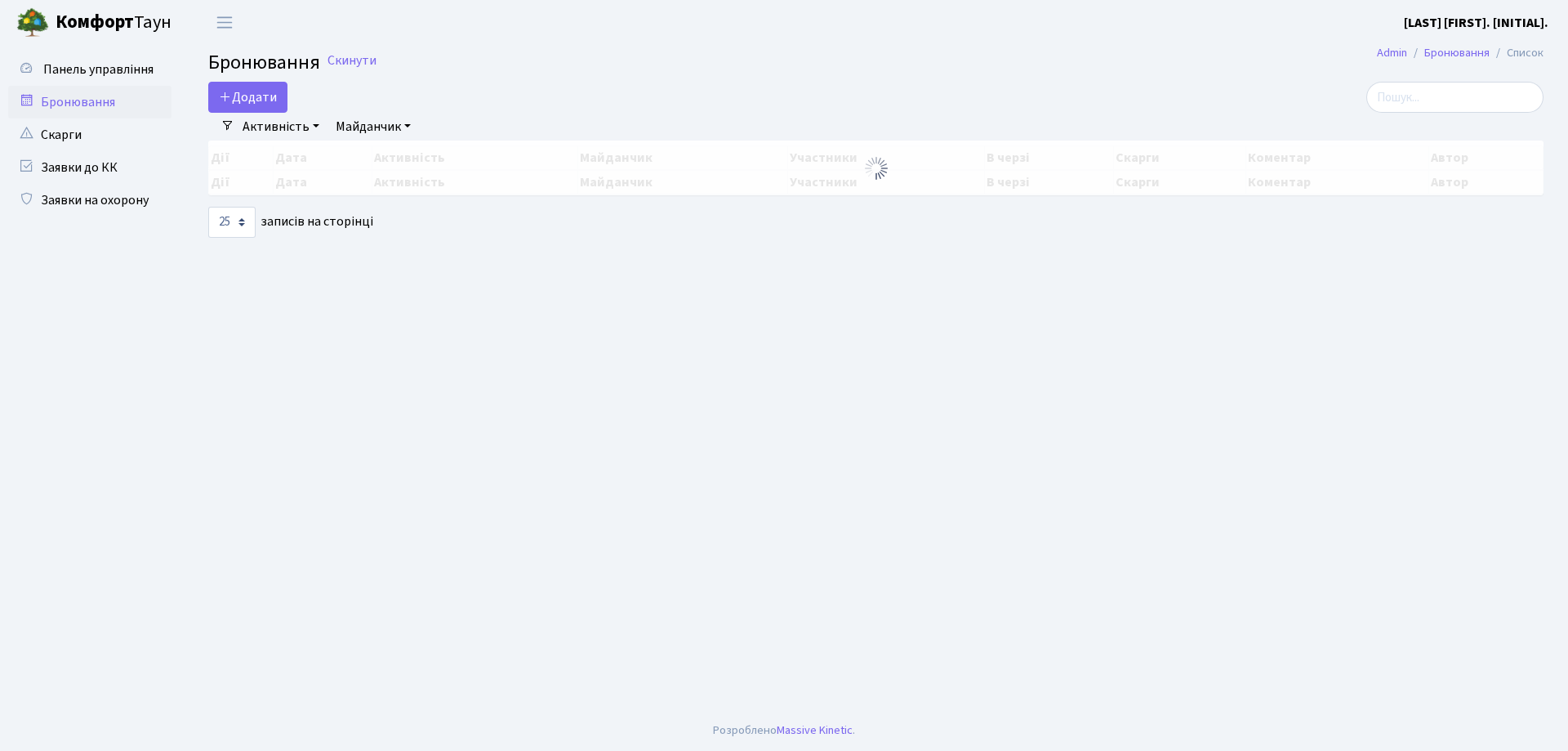 select on "25" 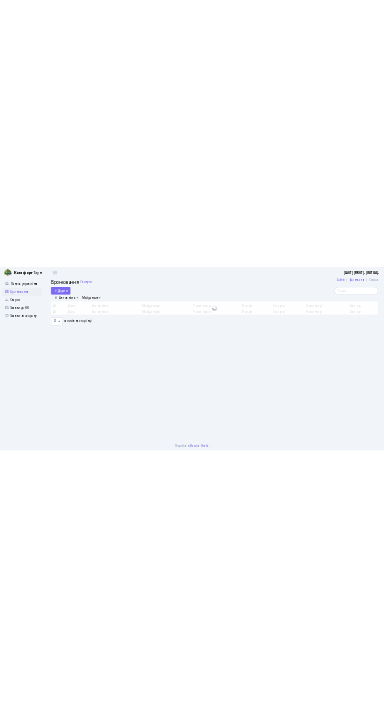 scroll, scrollTop: 0, scrollLeft: 0, axis: both 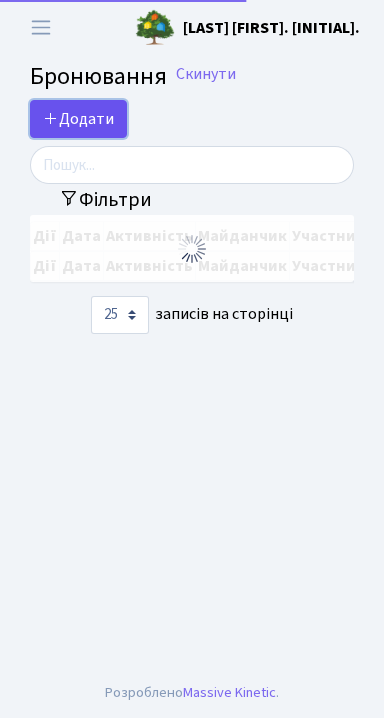 click on "Додати" at bounding box center [78, 119] 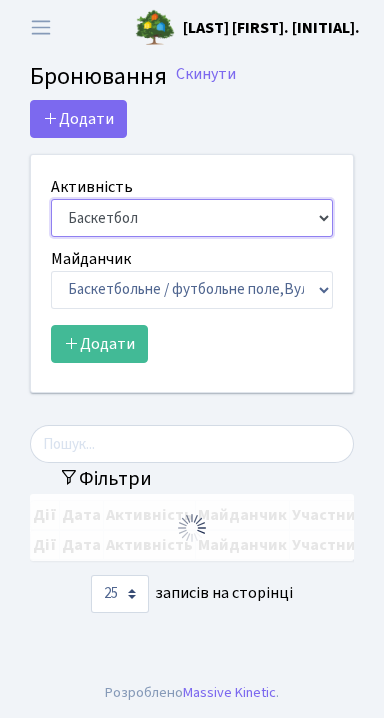 click on "Баскетбол
Волейбол
Йога
Катання на роликах
Настільний теніс
Теніс
Футбол
Фітнес" at bounding box center (192, 218) 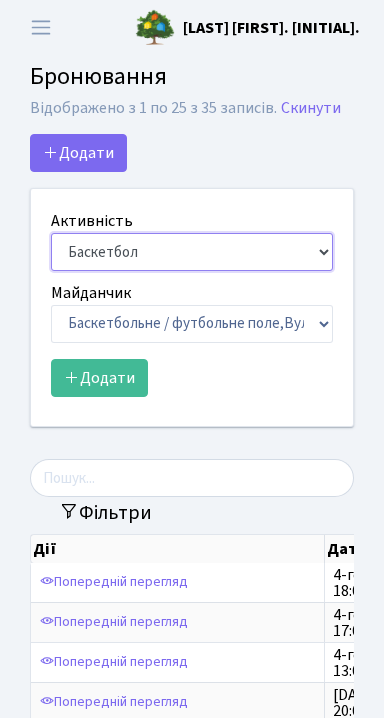 select on "4" 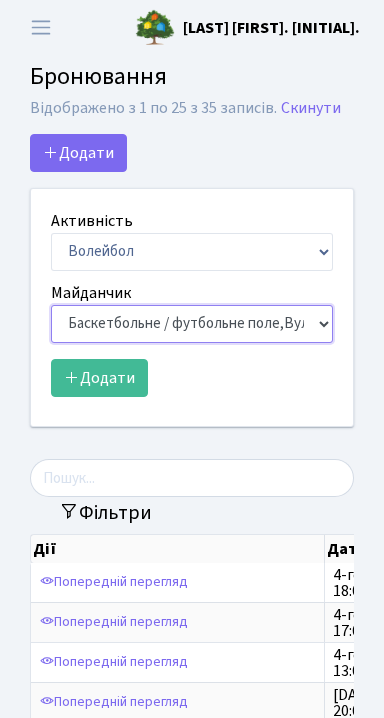 click on "Баскетбольне / футбольне поле,  Вул. Регенераторна, 4, 1 корпус
Баскетбольне поле,  вул. Регенераторна, 4, 17 корпус
Баскетбольне поле,  просп. Соборності, 17
Волейбольне поле,  вул. Регенераторна, 4, 17 корпус
Волейбольне поле,  33 паркінг, вул. Регенераторна, 4-Д
Волейбольне поле,  просп. Соборності, 17
Настільний теніс - стіл 1,  просп. Соборності, 17 Тенісний корт," at bounding box center [192, 324] 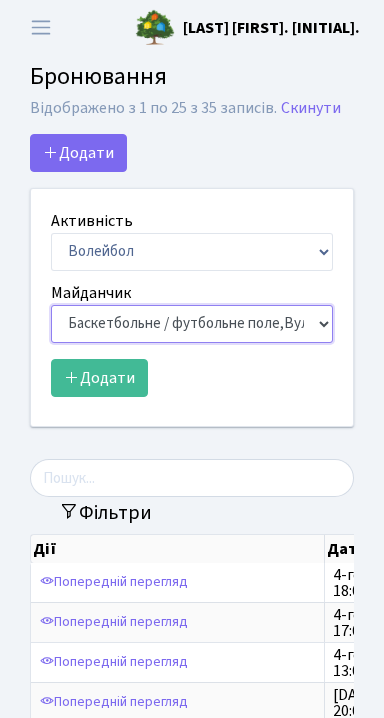 click on "Баскетбольне / футбольне поле,  Вул. Регенераторна, 4, 1 корпус
Баскетбольне поле,  вул. Регенераторна, 4, 17 корпус
Баскетбольне поле,  просп. Соборності, 17
Волейбольне поле,  вул. Регенераторна, 4, 17 корпус
Волейбольне поле,  33 паркінг, вул. Регенераторна, 4-Д
Волейбольне поле,  просп. Соборності, 17
Настільний теніс - стіл 1,  просп. Соборності, 17 Тенісний корт," at bounding box center (192, 324) 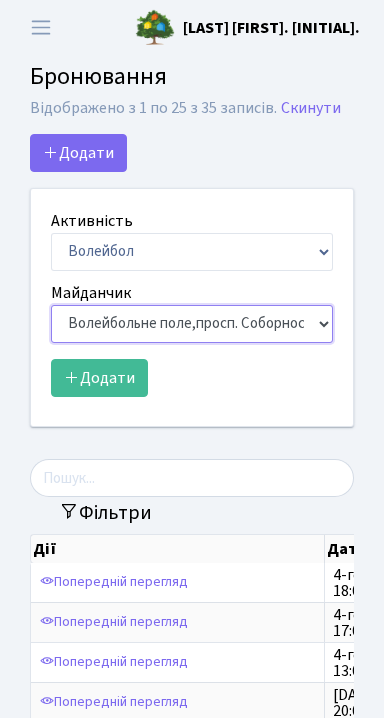 click on "Баскетбольне / футбольне поле,  Вул. Регенераторна, 4, 1 корпус
Баскетбольне поле,  вул. Регенераторна, 4, 17 корпус
Баскетбольне поле,  просп. Соборності, 17
Волейбольне поле,  вул. Регенераторна, 4, 17 корпус
Волейбольне поле,  33 паркінг, вул. Регенераторна, 4-Д
Волейбольне поле,  просп. Соборності, 17
Настільний теніс - стіл 1,  просп. Соборності, 17 Тенісний корт," at bounding box center (192, 324) 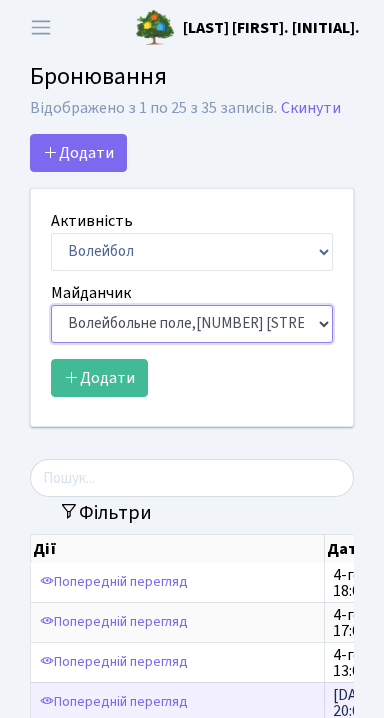 scroll, scrollTop: 3, scrollLeft: 0, axis: vertical 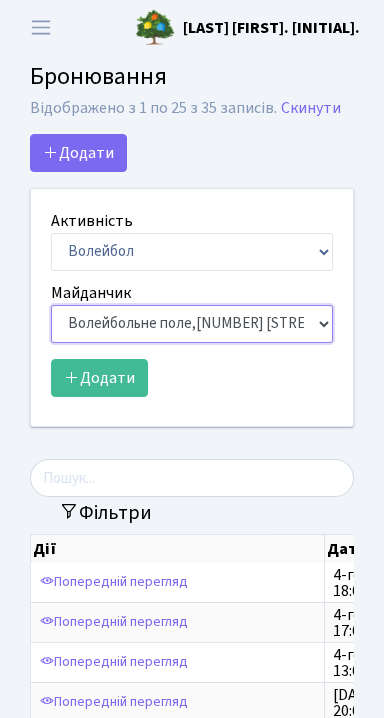 click on "Баскетбольне / футбольне поле,  Вул. Регенераторна, 4, 1 корпус
Баскетбольне поле,  вул. Регенераторна, 4, 17 корпус
Баскетбольне поле,  просп. Соборності, 17
Волейбольне поле,  вул. Регенераторна, 4, 17 корпус
Волейбольне поле,  33 паркінг, вул. Регенераторна, 4-Д
Волейбольне поле,  просп. Соборності, 17
Настільний теніс - стіл 1,  просп. Соборності, 17 Тенісний корт," at bounding box center [192, 324] 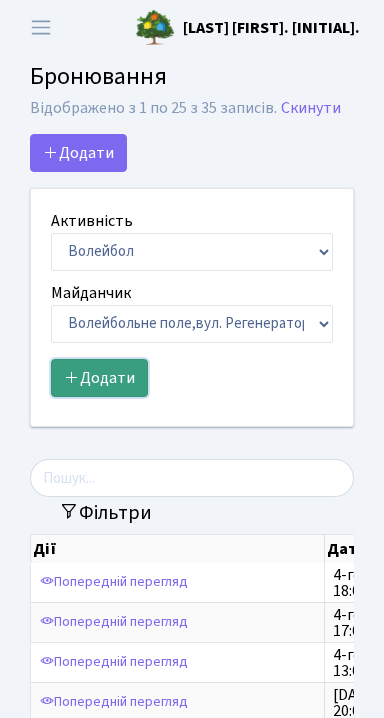 click on "Додати" at bounding box center [99, 378] 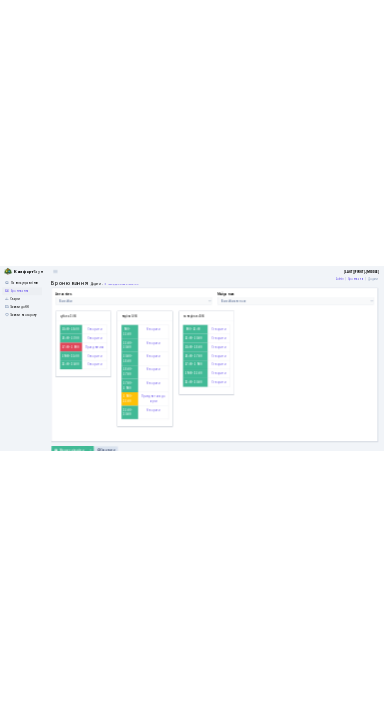 scroll, scrollTop: 0, scrollLeft: 0, axis: both 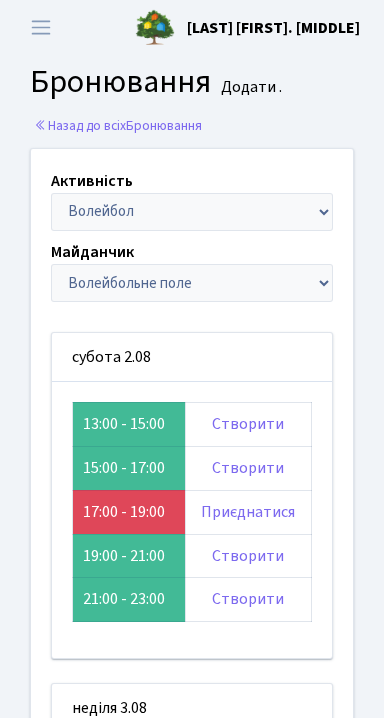 click on "17:00 - 19:00" at bounding box center [115, 1053] 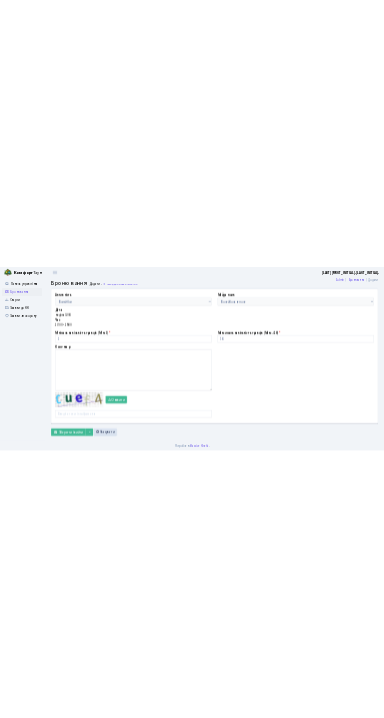 scroll, scrollTop: 0, scrollLeft: 0, axis: both 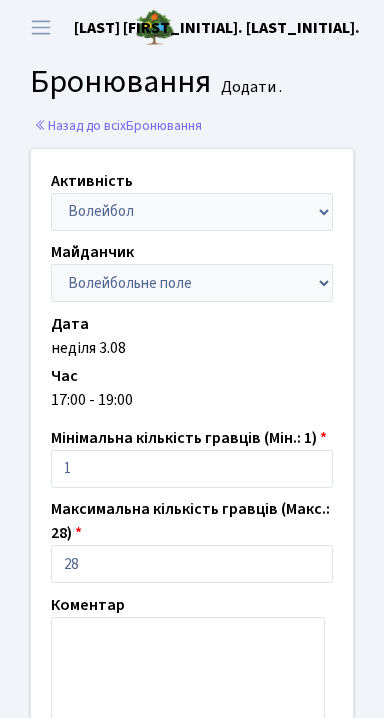 click at bounding box center [192, 977] 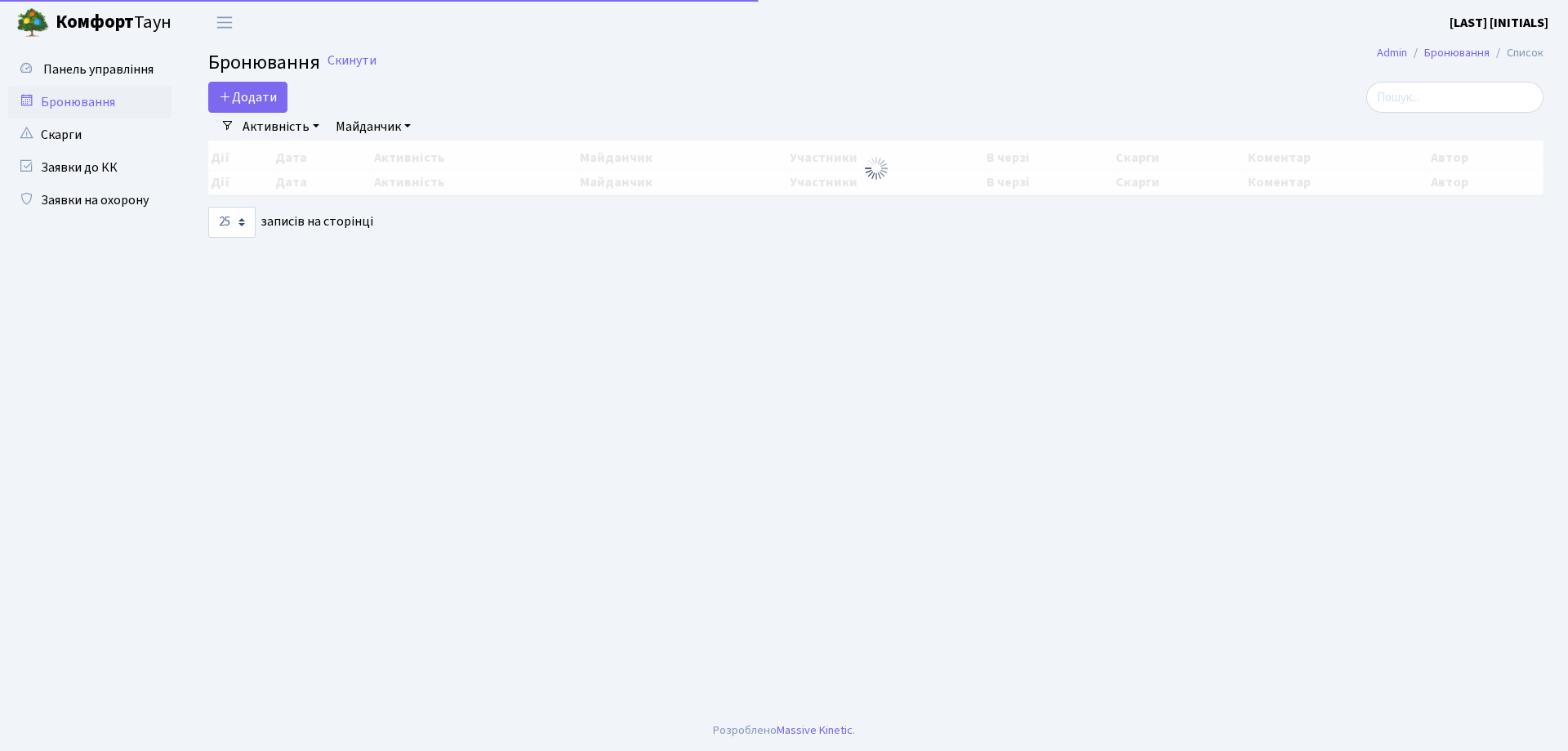 select on "25" 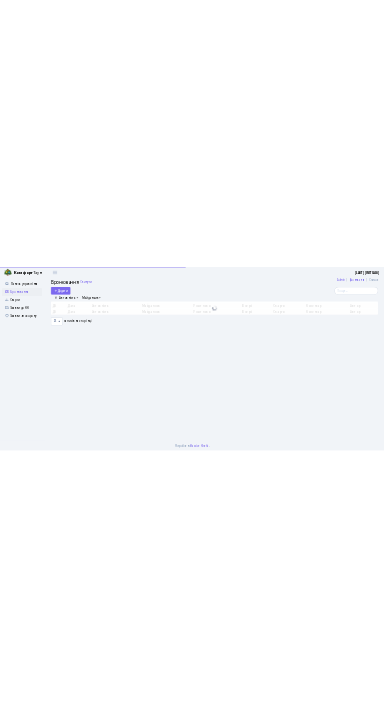 scroll, scrollTop: 0, scrollLeft: 0, axis: both 